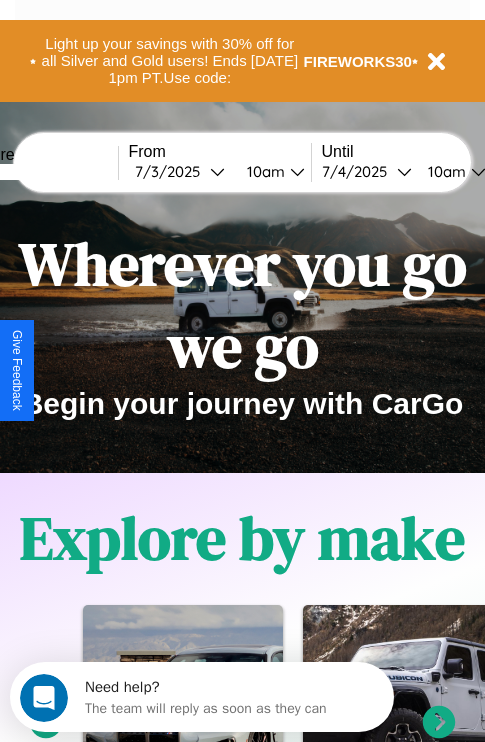 scroll, scrollTop: 0, scrollLeft: 0, axis: both 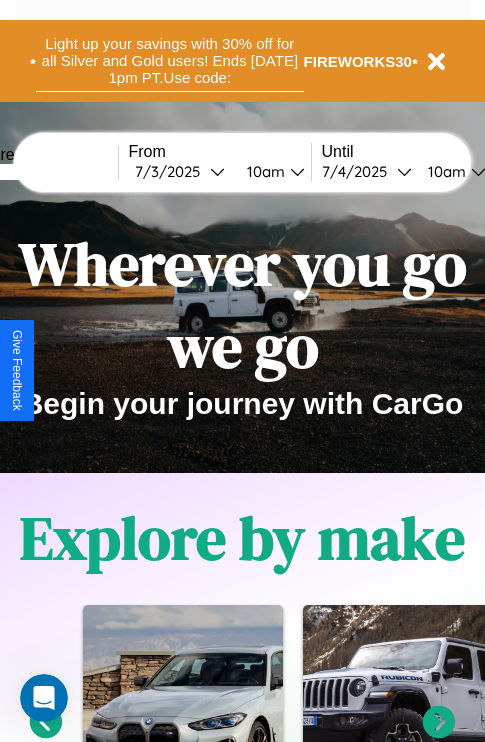 click on "Light up your savings with 30% off for all Silver and Gold users! Ends [DATE] 1pm PT.  Use code:" at bounding box center (170, 61) 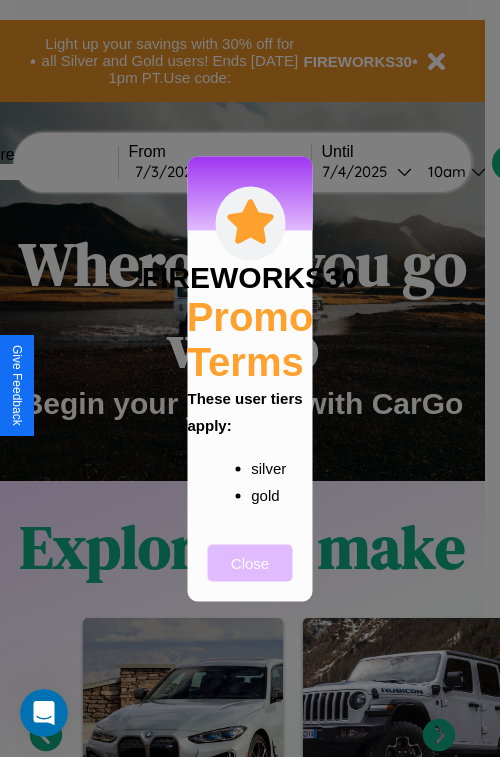 click on "Close" at bounding box center [250, 562] 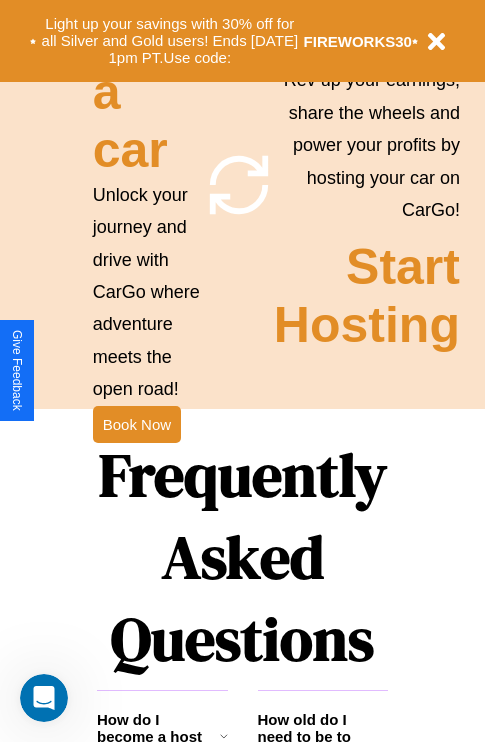 scroll, scrollTop: 2423, scrollLeft: 0, axis: vertical 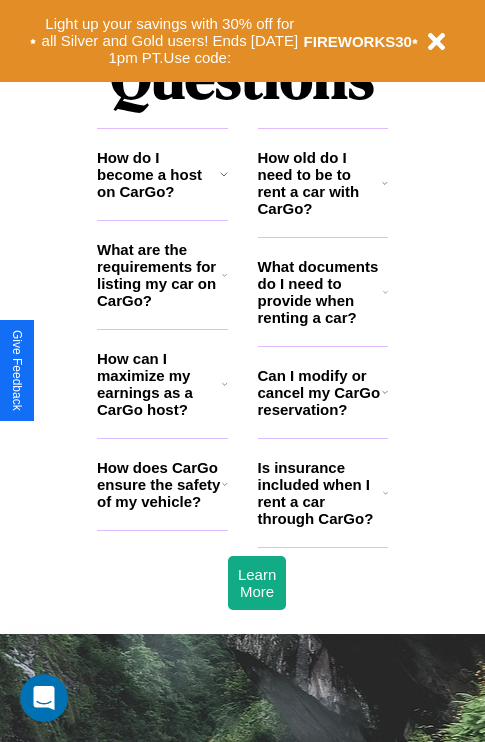 click on "What documents do I need to provide when renting a car?" at bounding box center (321, 292) 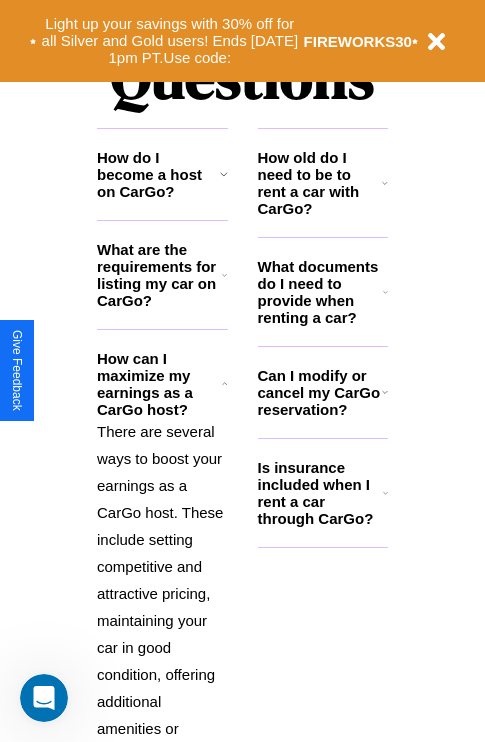 click on "How old do I need to be to rent a car with CarGo?" at bounding box center (320, 183) 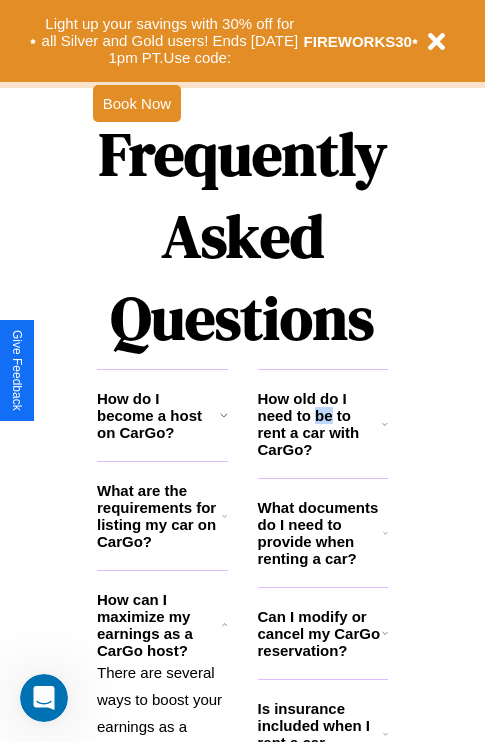 scroll, scrollTop: 1947, scrollLeft: 0, axis: vertical 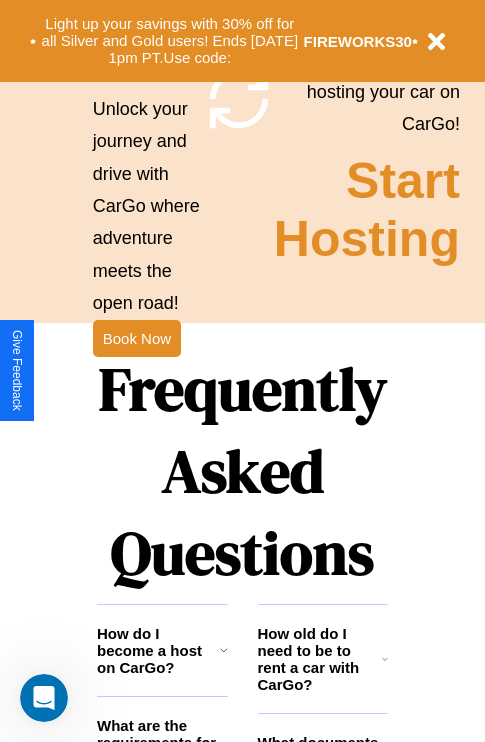 click on "Frequently Asked Questions" at bounding box center [242, 471] 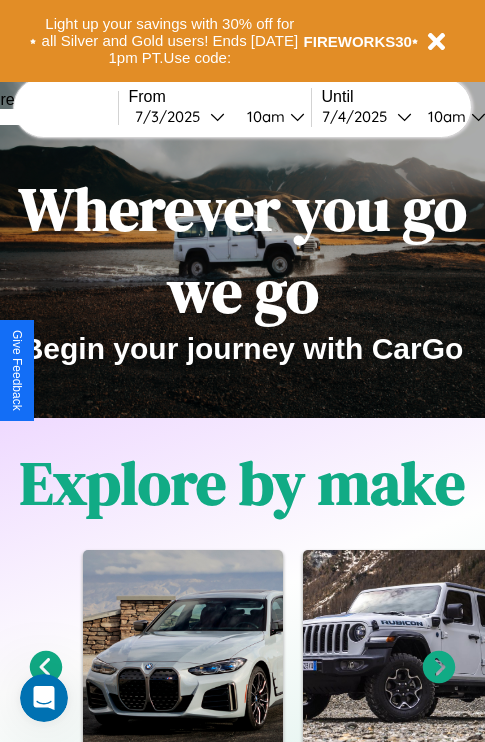 scroll, scrollTop: 0, scrollLeft: 0, axis: both 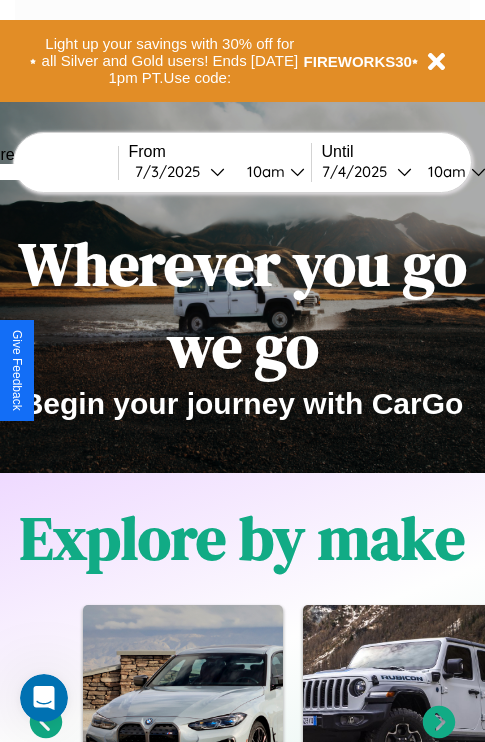 click at bounding box center (43, 172) 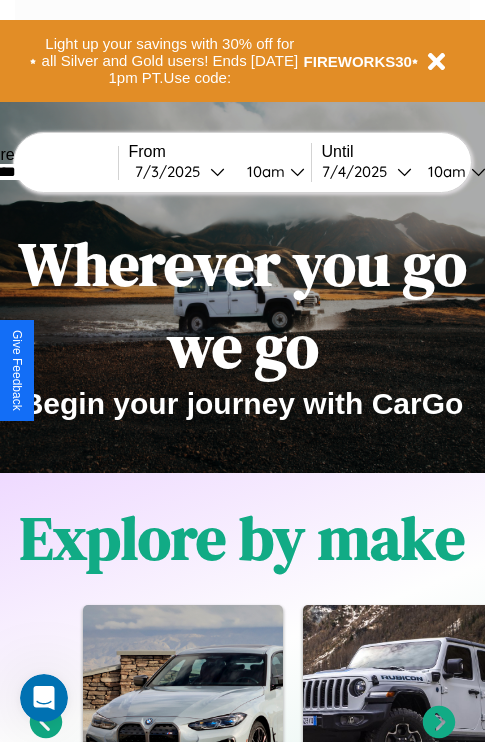 type on "********" 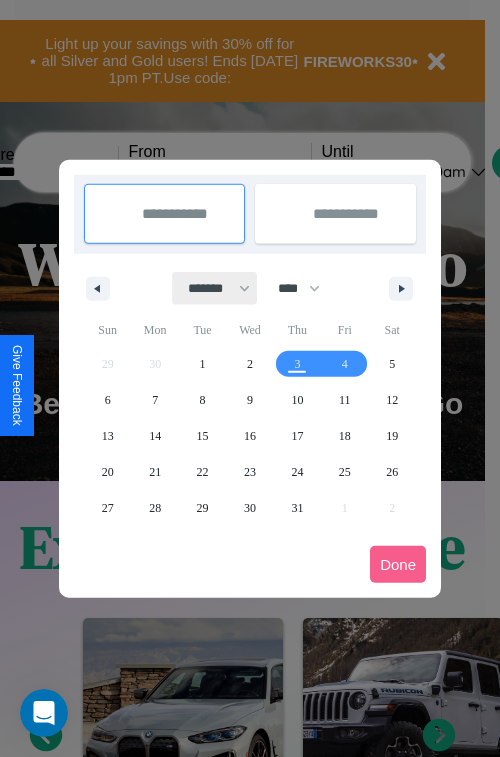 click on "******* ******** ***** ***** *** **** **** ****** ********* ******* ******** ********" at bounding box center [215, 288] 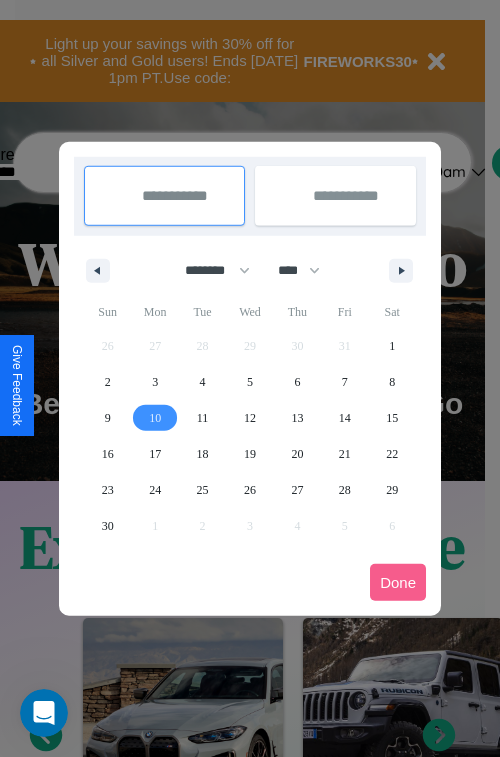 click on "10" at bounding box center (155, 418) 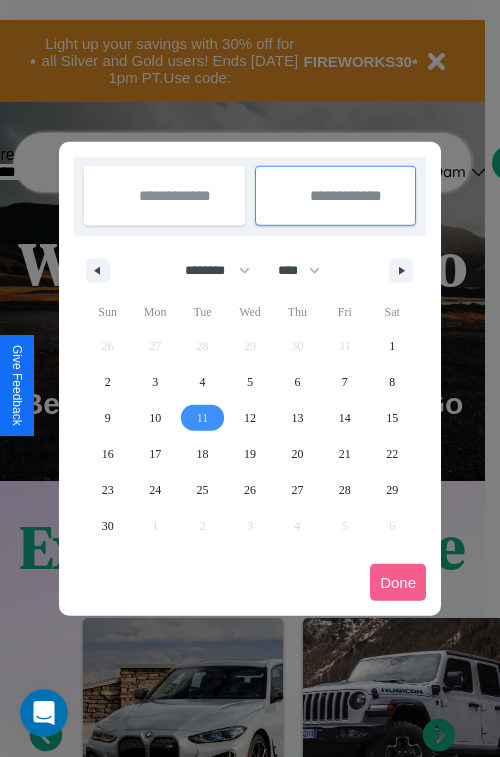 click on "11" at bounding box center [203, 418] 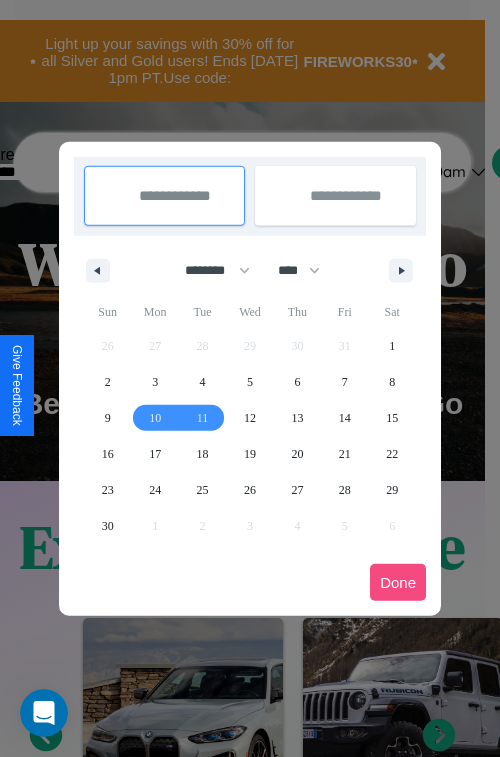 click on "Done" at bounding box center [398, 582] 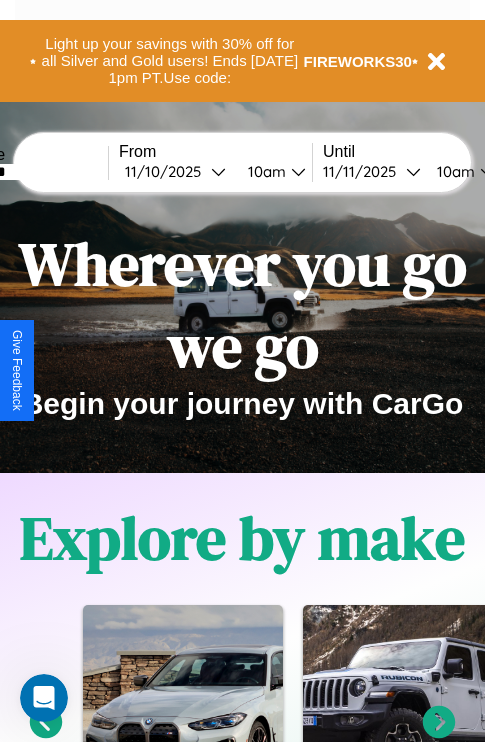 scroll, scrollTop: 0, scrollLeft: 76, axis: horizontal 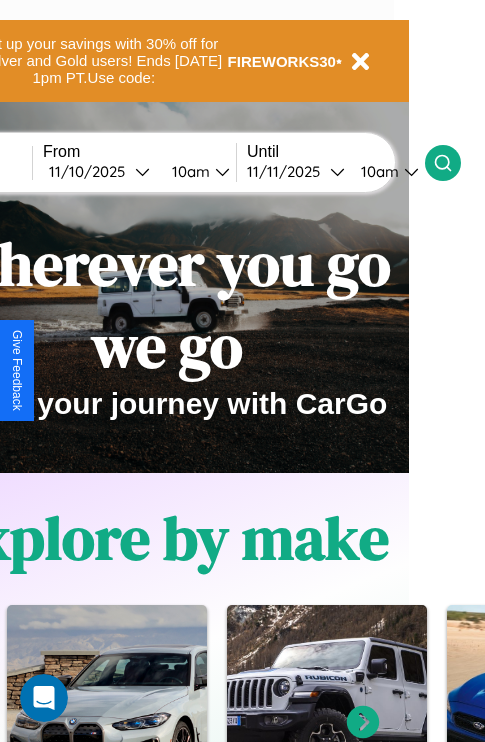 click 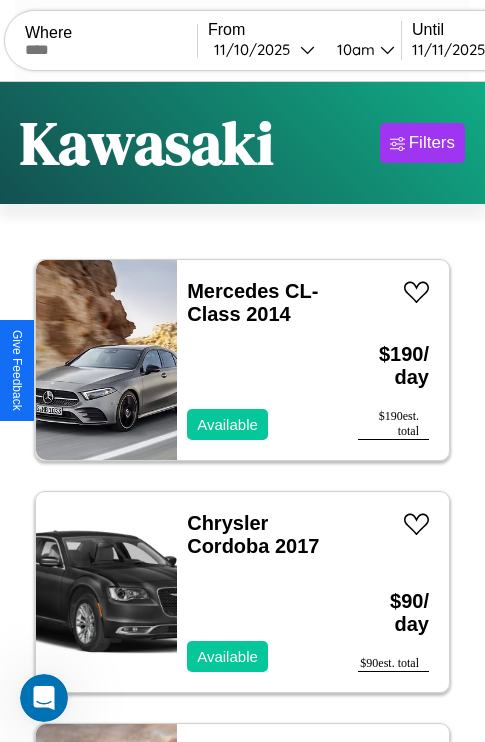 scroll, scrollTop: 95, scrollLeft: 0, axis: vertical 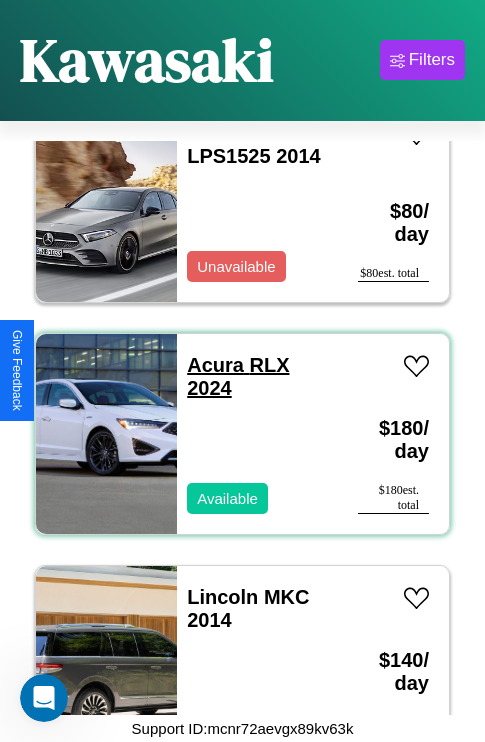 click on "Acura   RLX   2024" at bounding box center (238, 376) 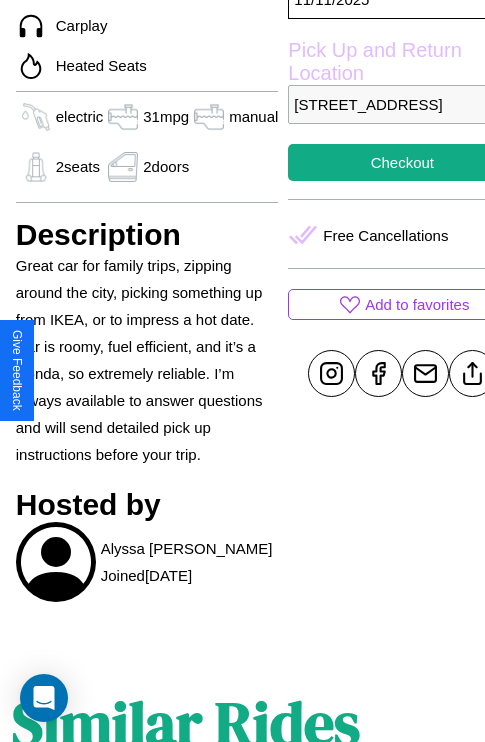 scroll, scrollTop: 670, scrollLeft: 60, axis: both 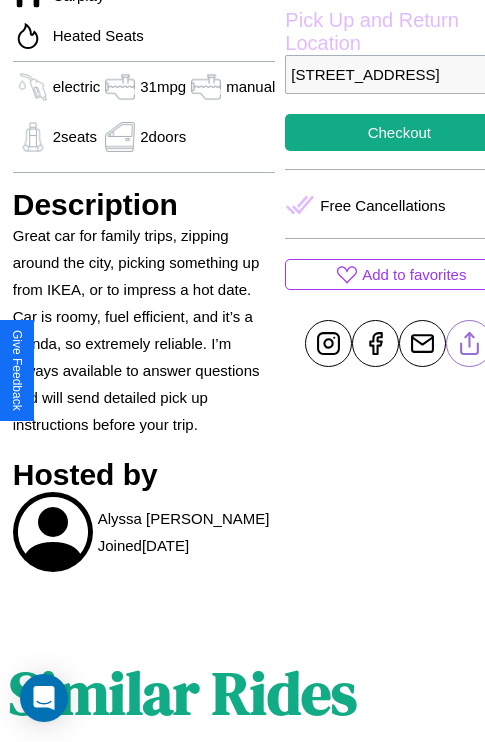 click 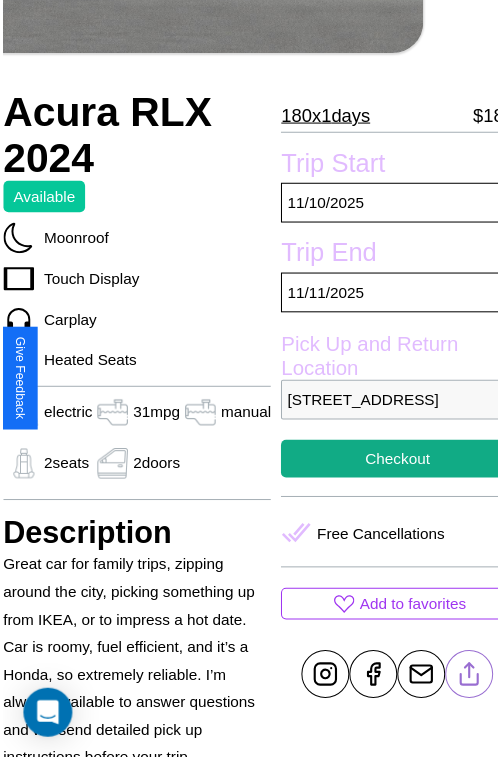 scroll, scrollTop: 181, scrollLeft: 80, axis: both 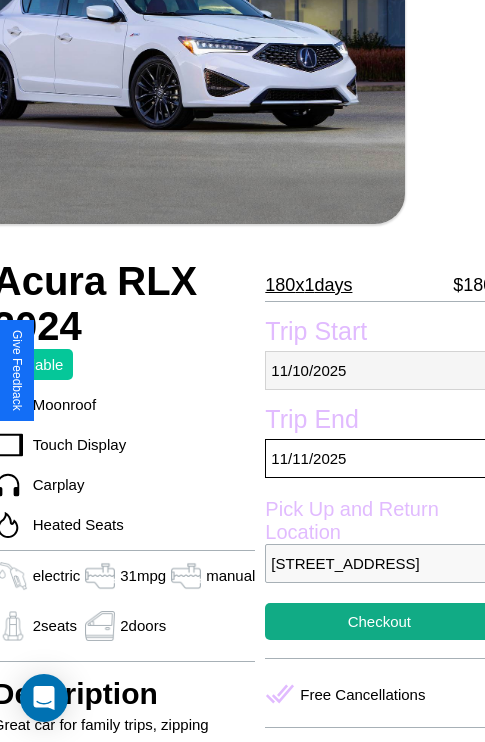click on "[DATE]" at bounding box center (379, 370) 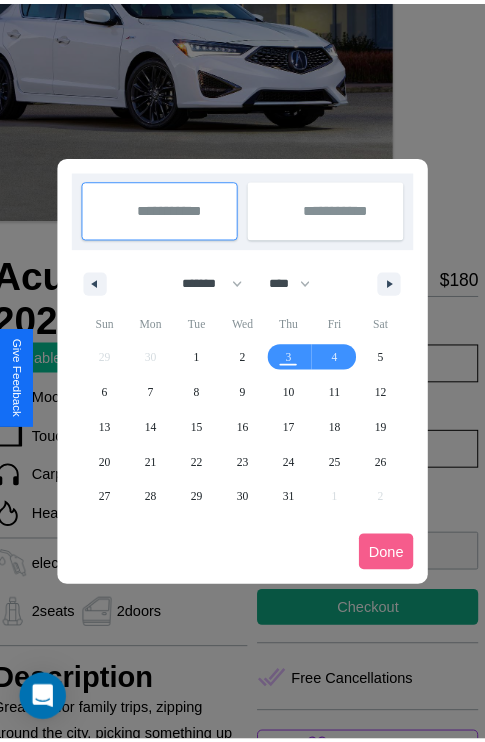 scroll, scrollTop: 0, scrollLeft: 80, axis: horizontal 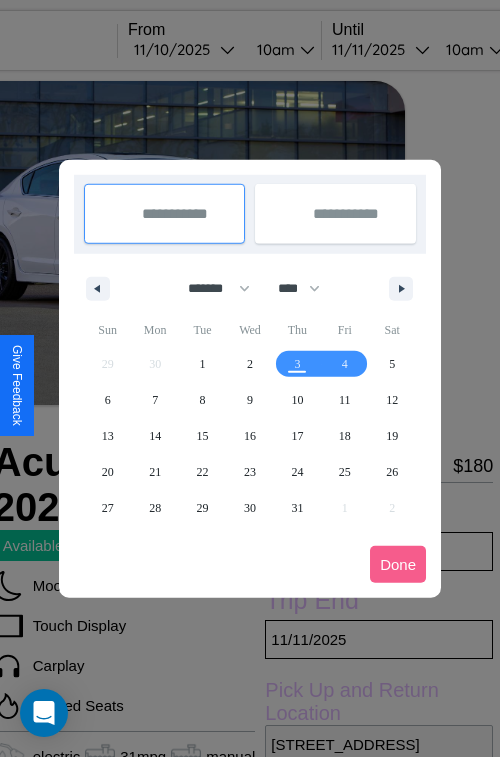 click at bounding box center (250, 378) 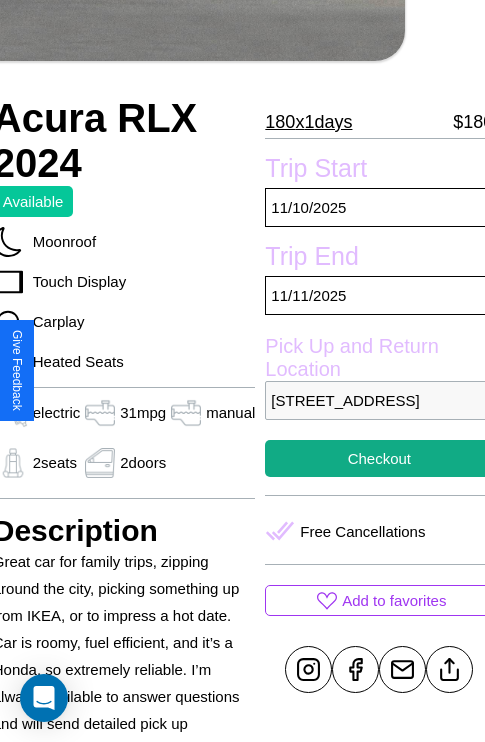scroll, scrollTop: 459, scrollLeft: 80, axis: both 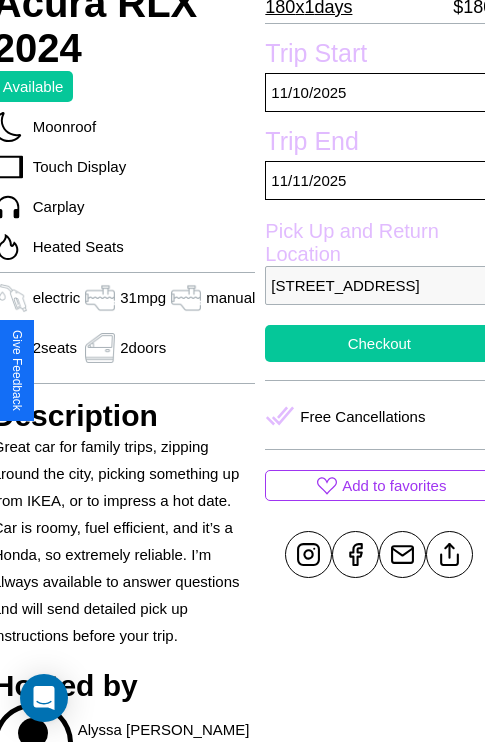 click on "Checkout" at bounding box center (379, 343) 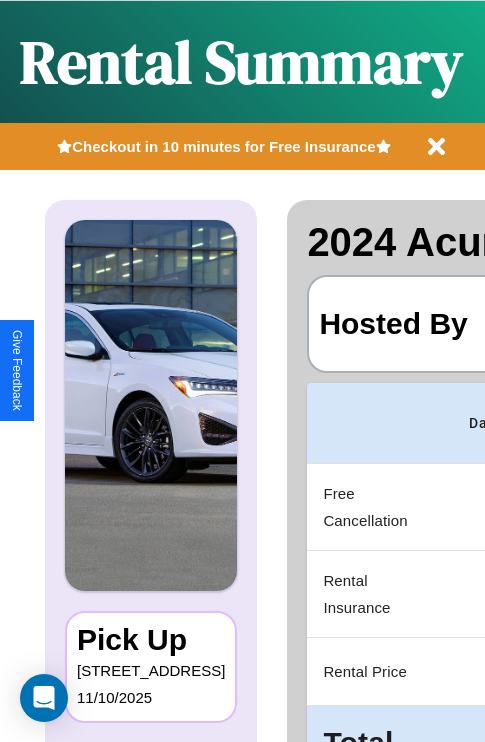 scroll, scrollTop: 0, scrollLeft: 382, axis: horizontal 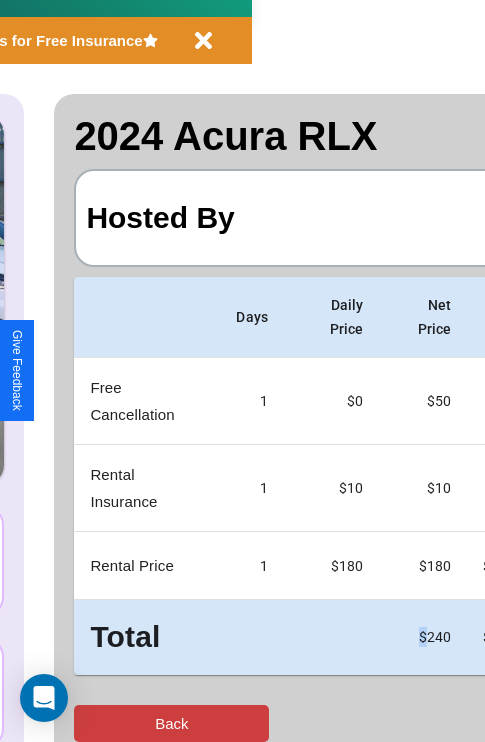 click on "Back" at bounding box center [171, 723] 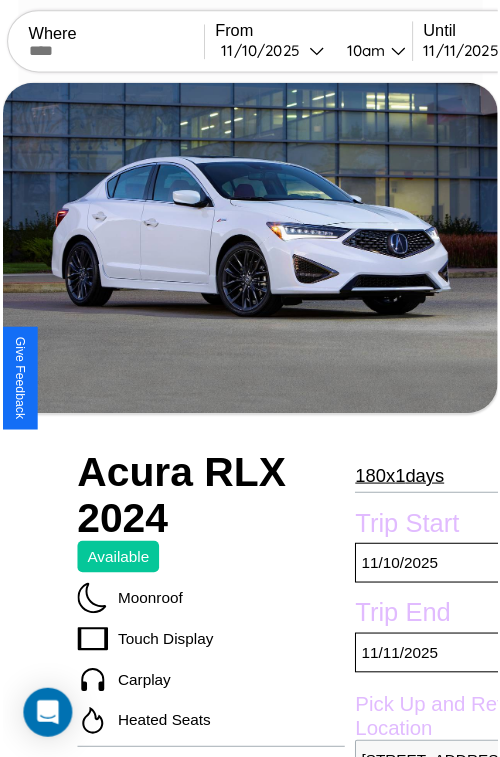 scroll, scrollTop: 181, scrollLeft: 80, axis: both 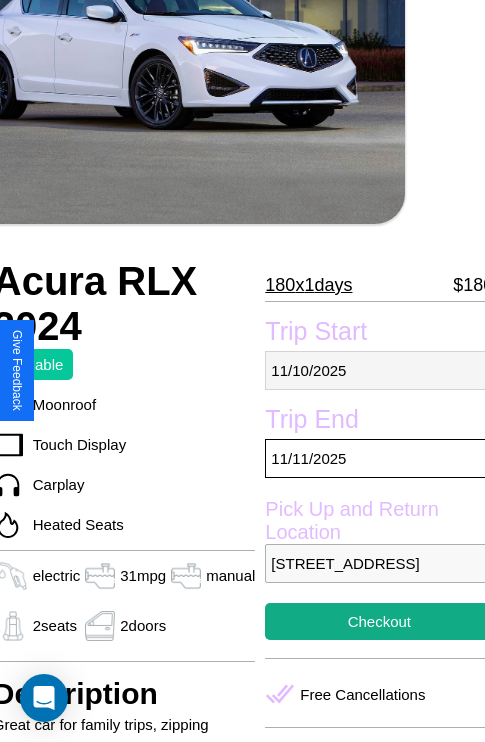click on "11 / 10 / 2025" at bounding box center [379, 370] 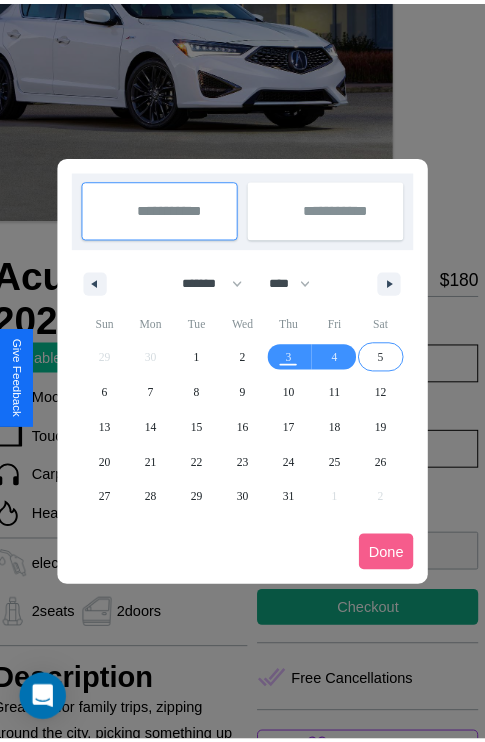scroll, scrollTop: 0, scrollLeft: 80, axis: horizontal 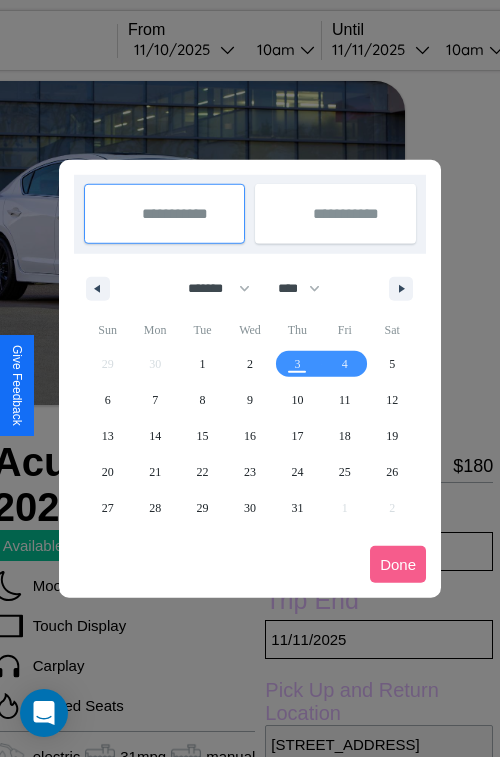 click at bounding box center [250, 378] 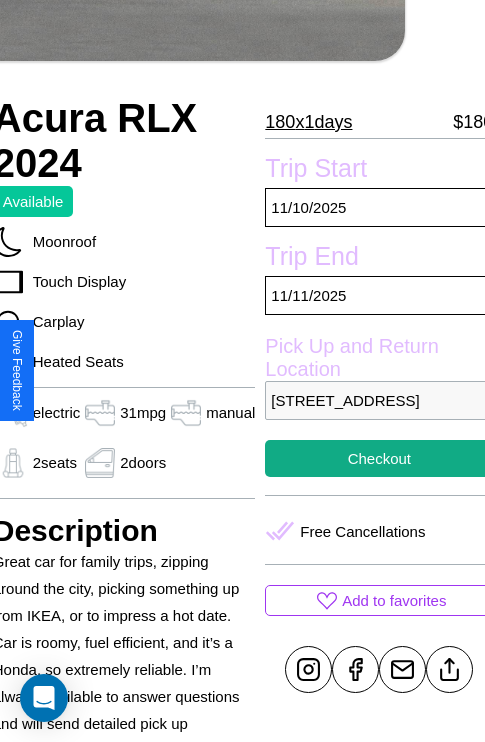 scroll, scrollTop: 459, scrollLeft: 80, axis: both 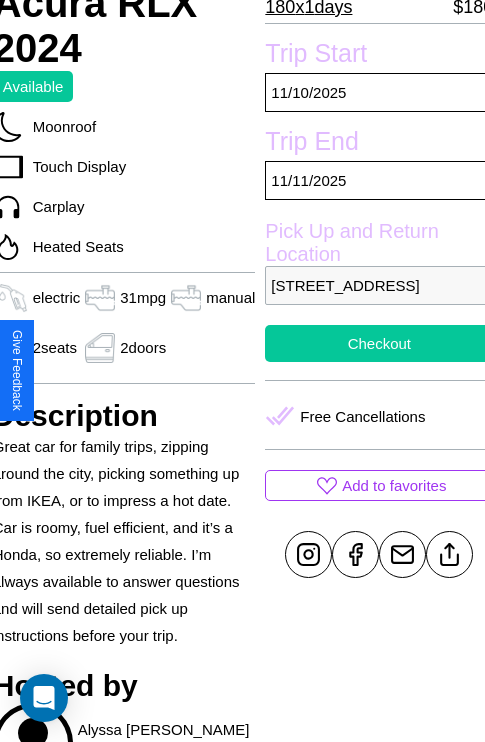 click on "Checkout" at bounding box center [379, 343] 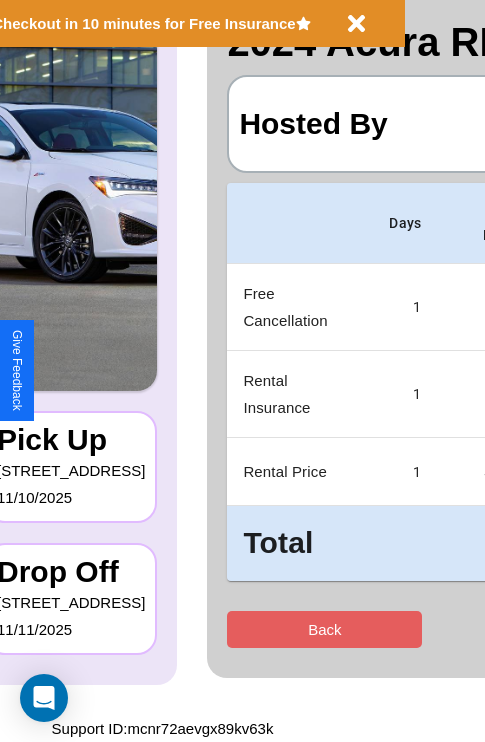 scroll, scrollTop: 0, scrollLeft: 0, axis: both 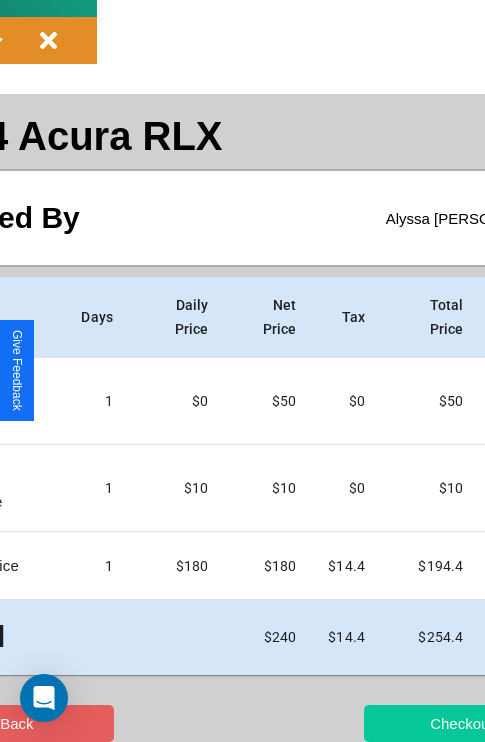 click on "Checkout" at bounding box center (461, 723) 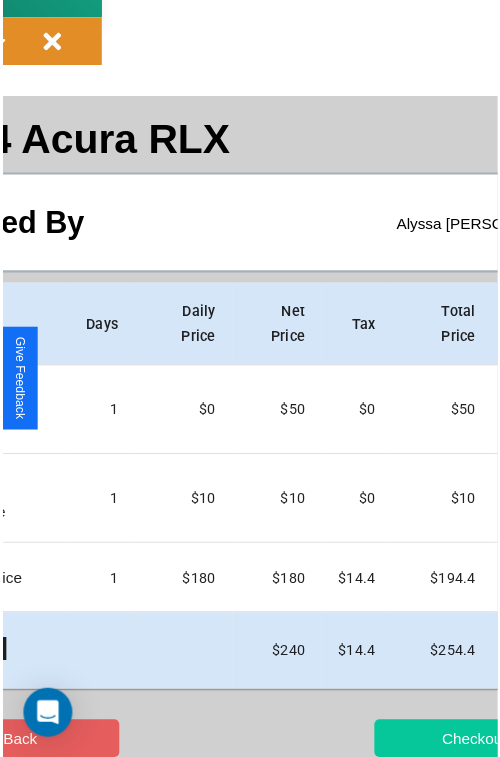 scroll, scrollTop: 0, scrollLeft: 0, axis: both 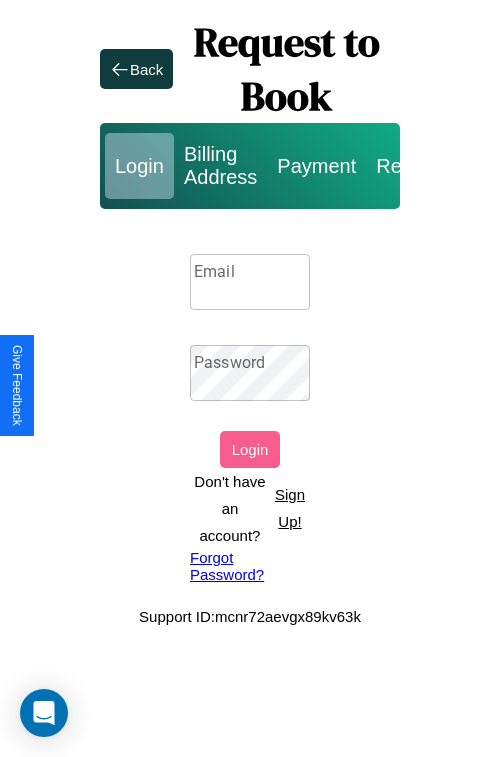 click on "Email" at bounding box center (250, 282) 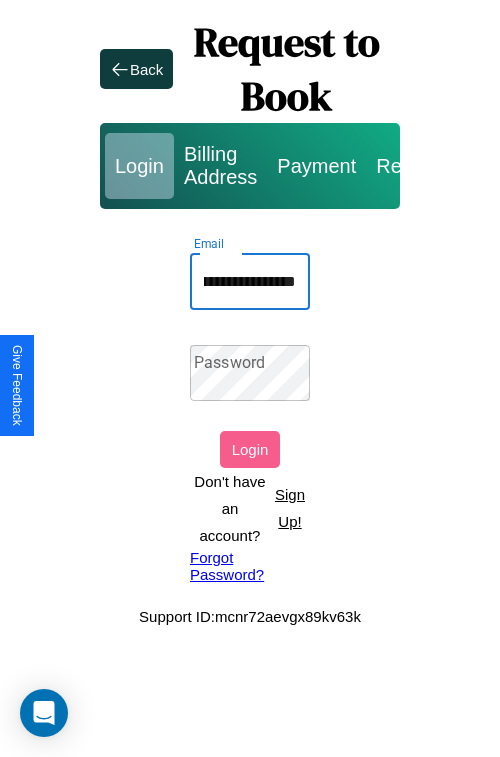 scroll, scrollTop: 0, scrollLeft: 62, axis: horizontal 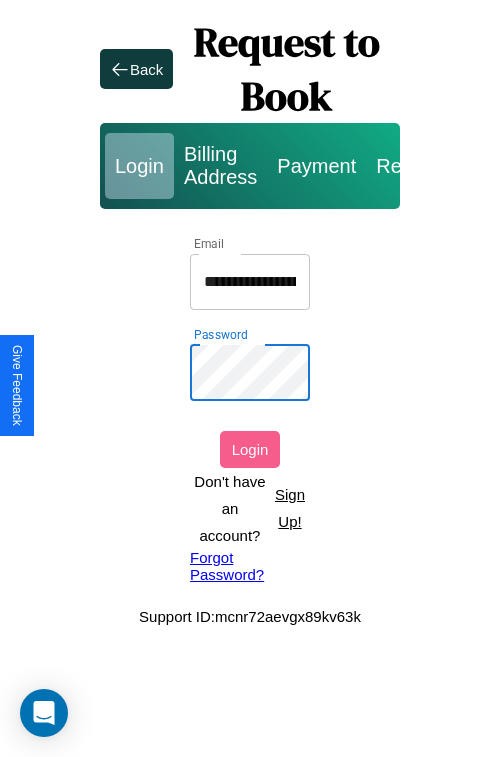 click on "Login" at bounding box center (250, 449) 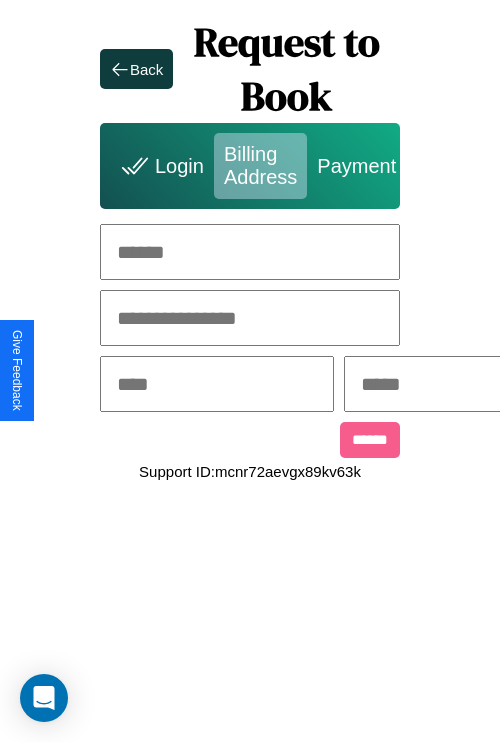 click at bounding box center [250, 252] 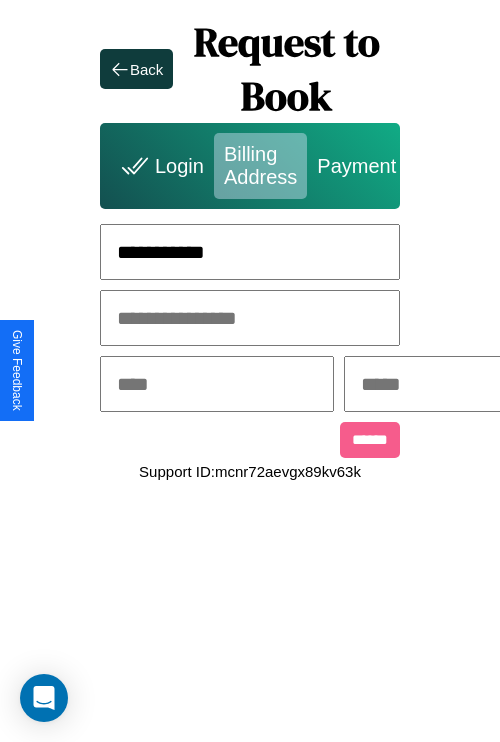 type on "**********" 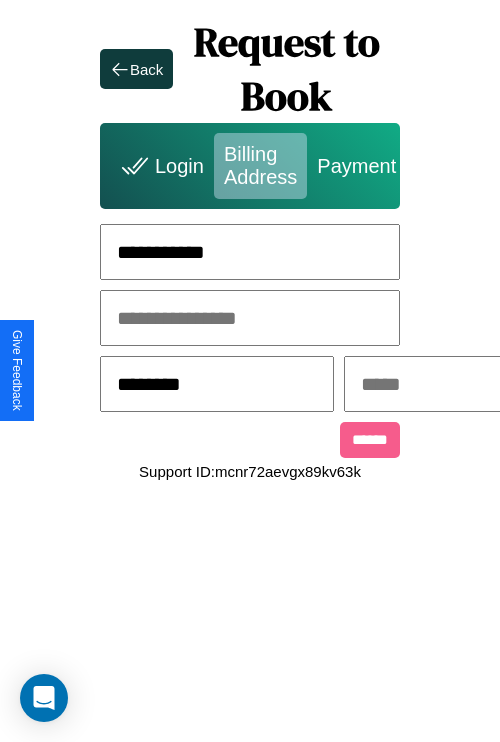 type on "********" 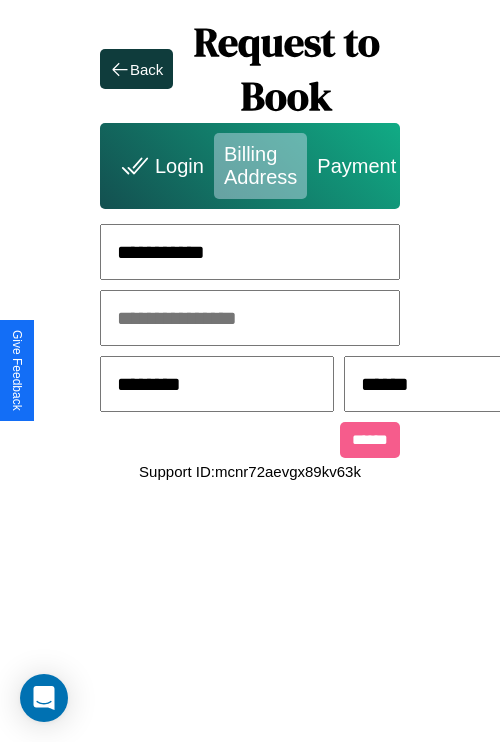 scroll, scrollTop: 0, scrollLeft: 517, axis: horizontal 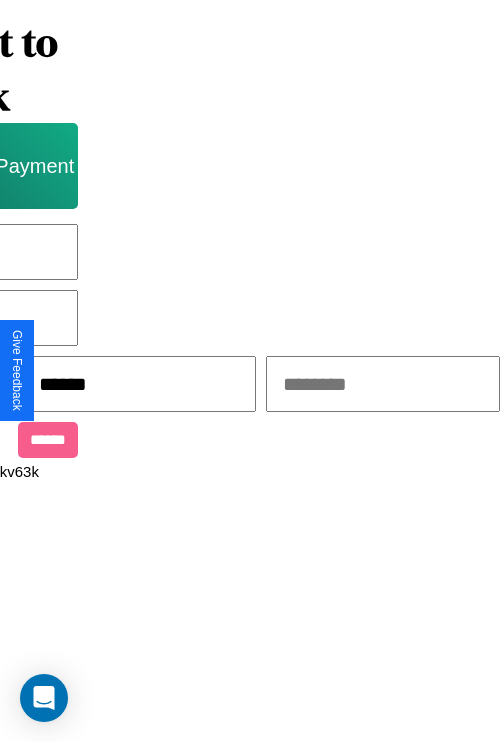 type on "******" 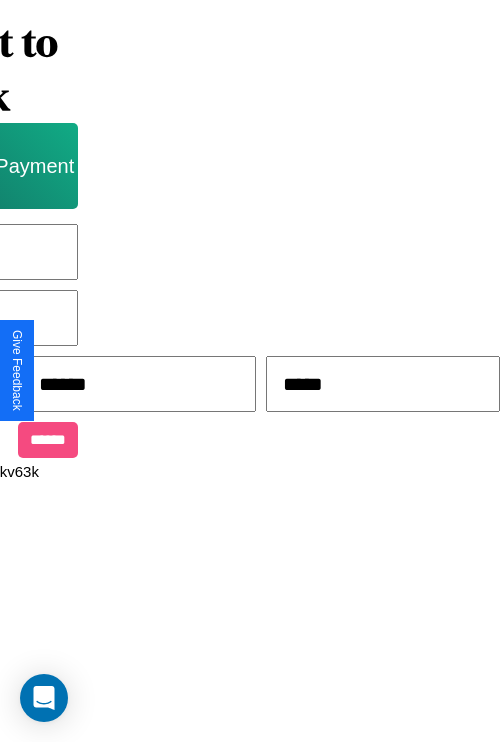 type on "*****" 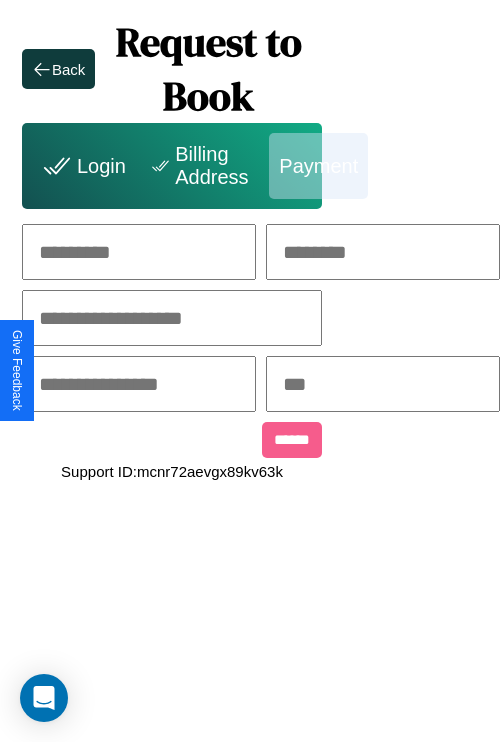 scroll, scrollTop: 0, scrollLeft: 208, axis: horizontal 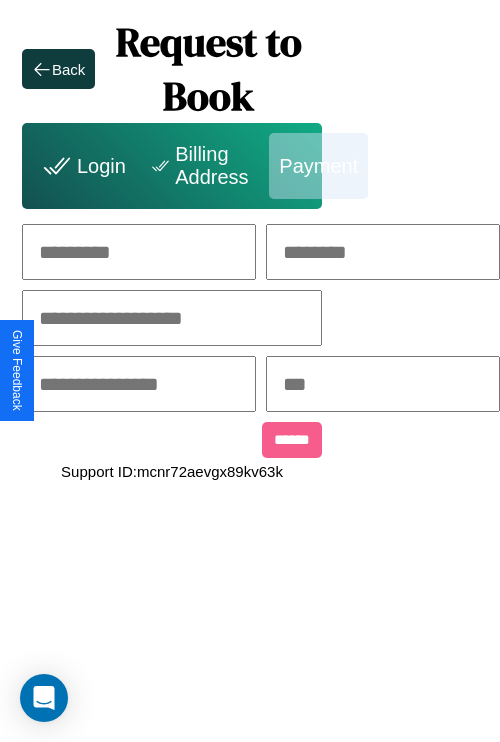 click at bounding box center (139, 252) 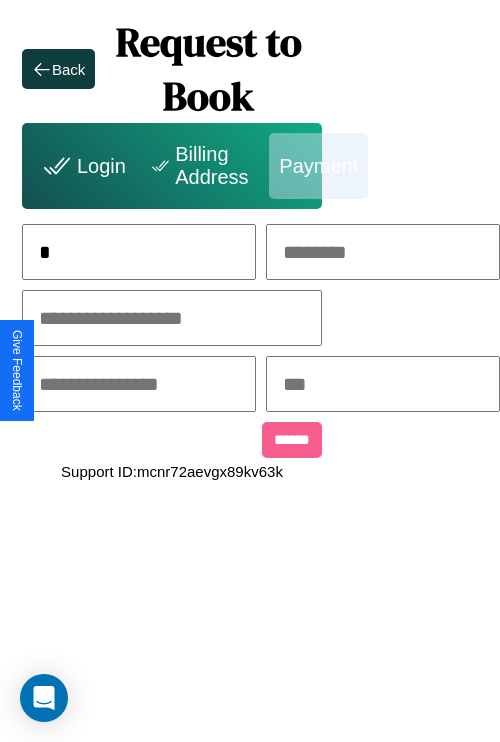 scroll, scrollTop: 0, scrollLeft: 130, axis: horizontal 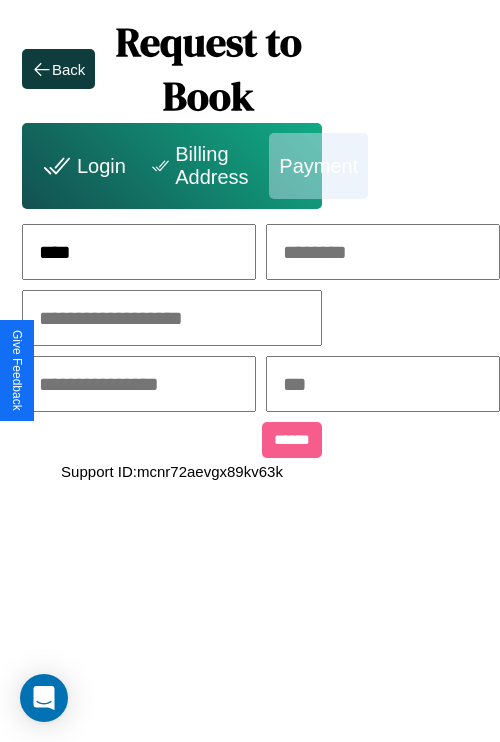 type on "****" 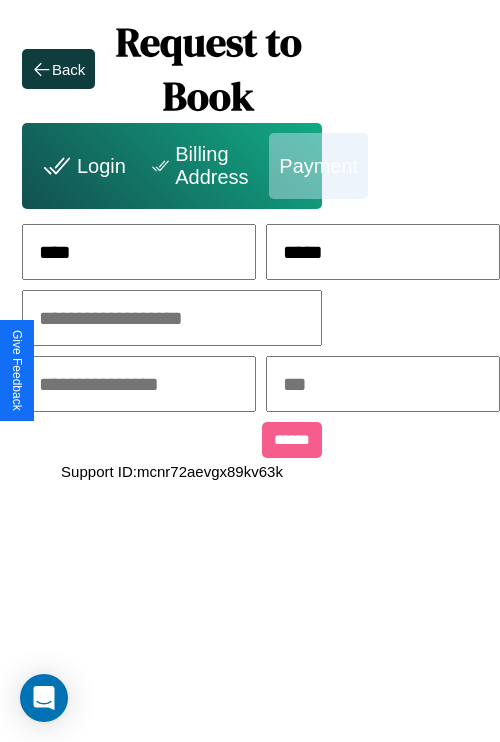 type on "*****" 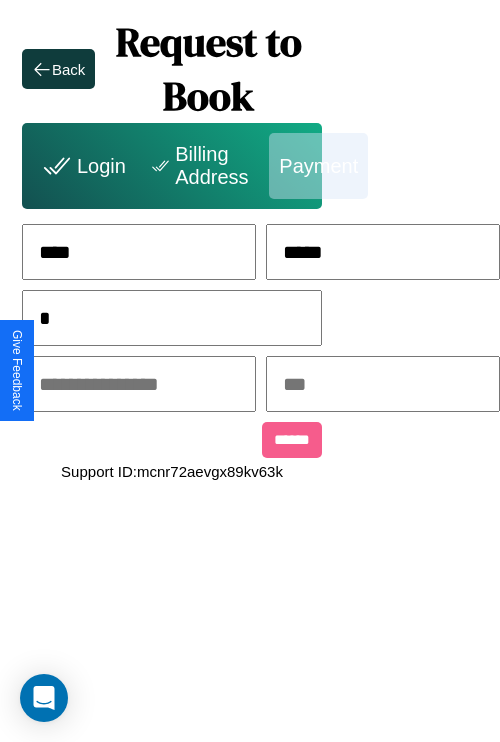 scroll, scrollTop: 0, scrollLeft: 128, axis: horizontal 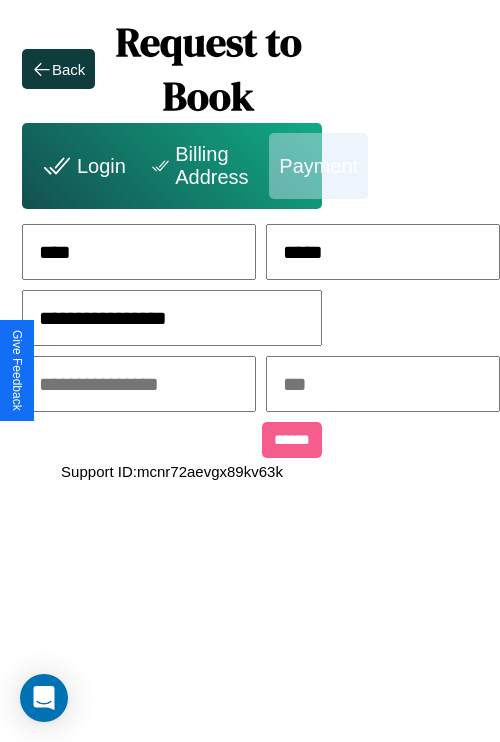type on "**********" 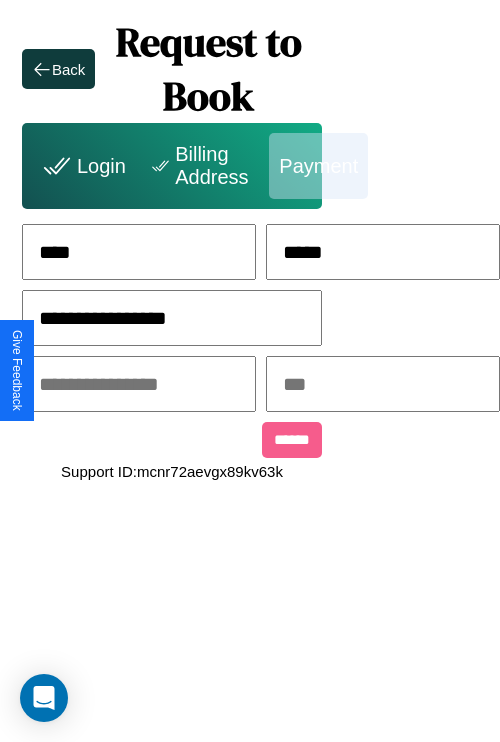 click at bounding box center (139, 384) 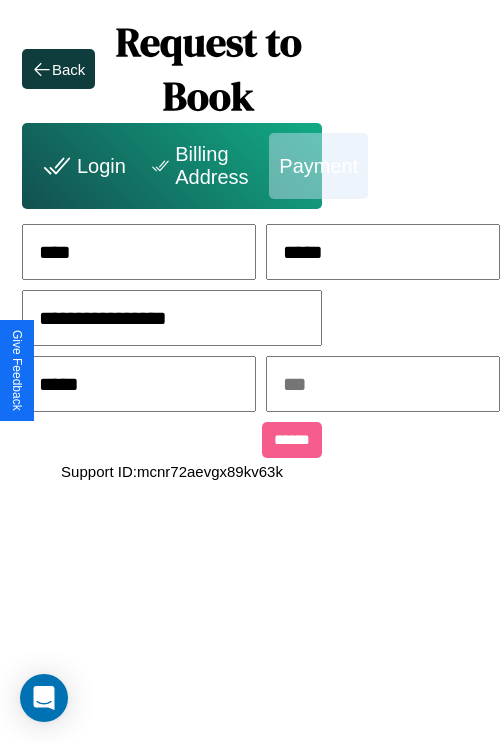 type on "*****" 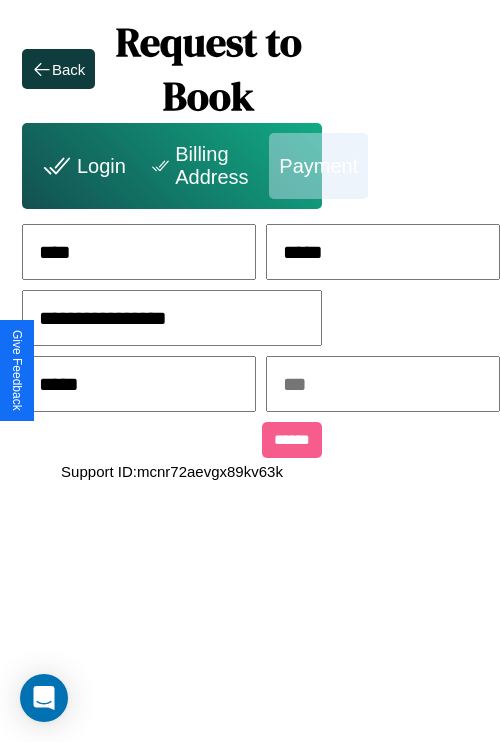 click at bounding box center (383, 384) 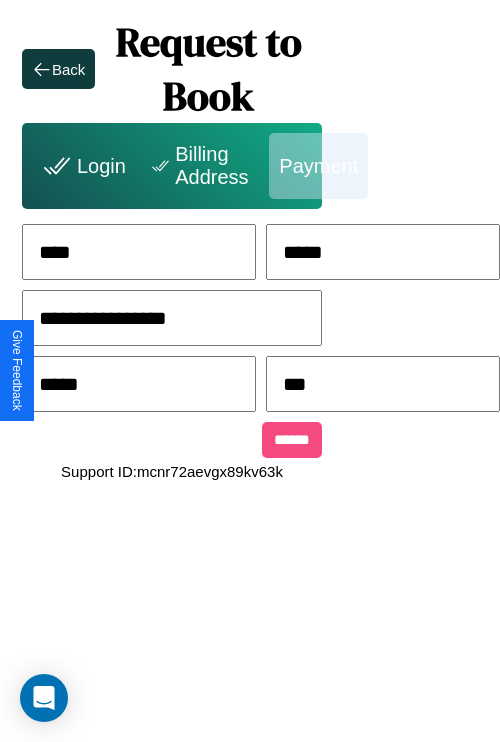 type on "***" 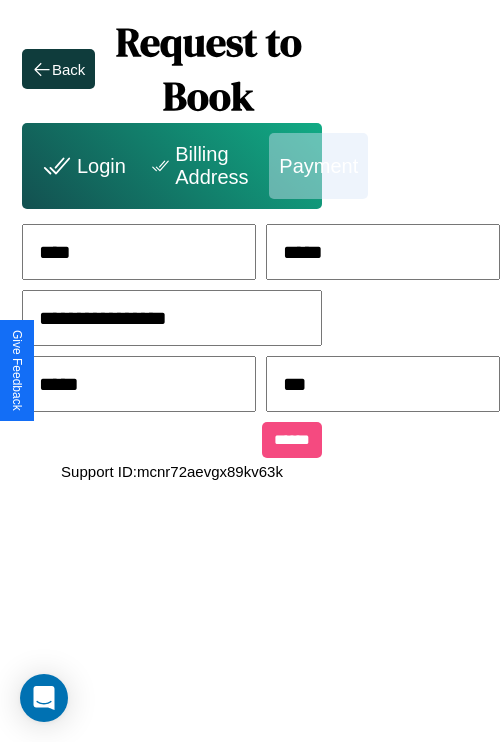 click on "******" at bounding box center (292, 440) 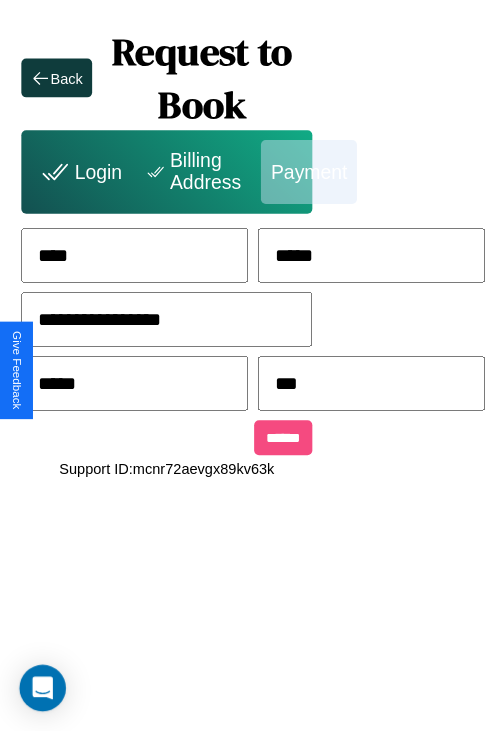 scroll, scrollTop: 0, scrollLeft: 72, axis: horizontal 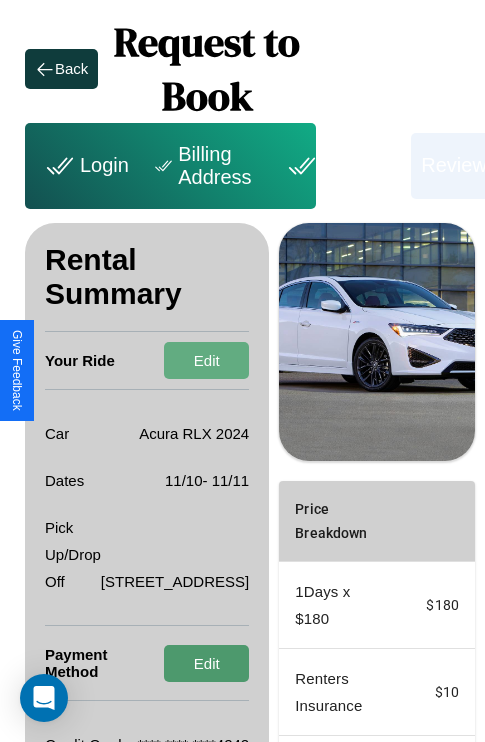 click on "Edit" at bounding box center [206, 663] 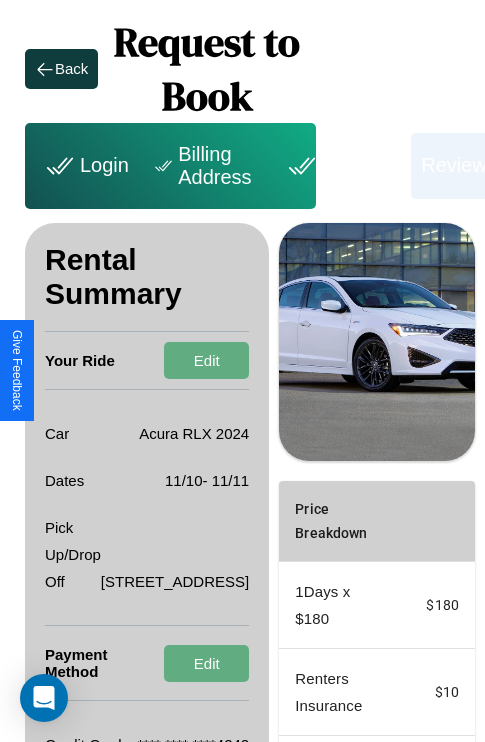 scroll, scrollTop: 274, scrollLeft: 72, axis: both 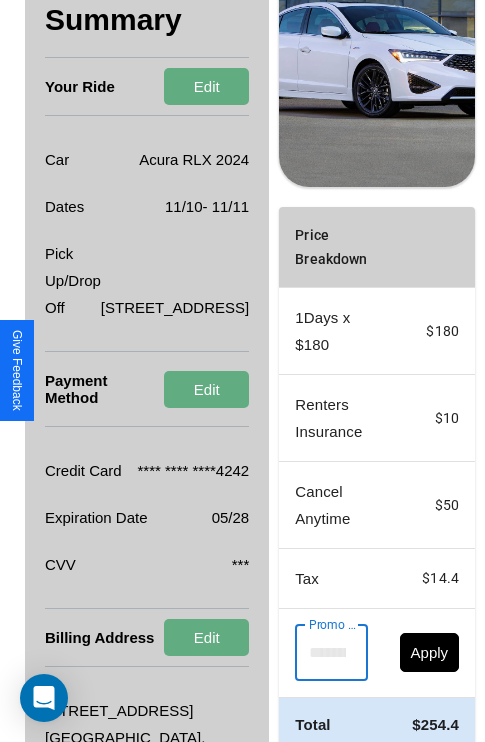 click on "Promo Code" at bounding box center (320, 653) 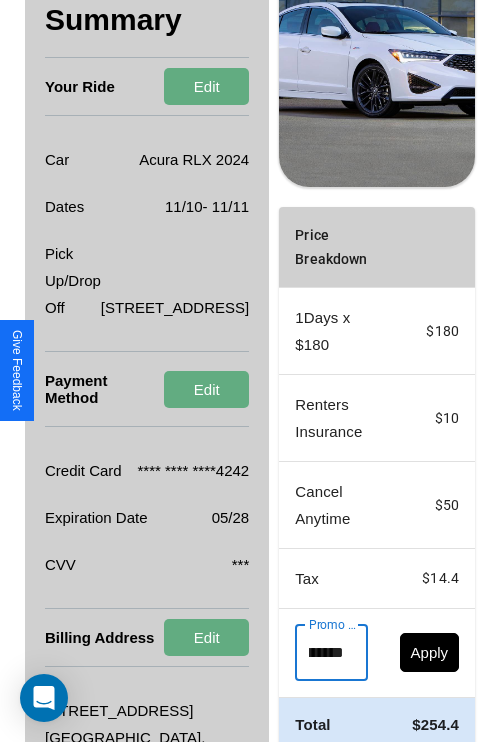 scroll, scrollTop: 0, scrollLeft: 50, axis: horizontal 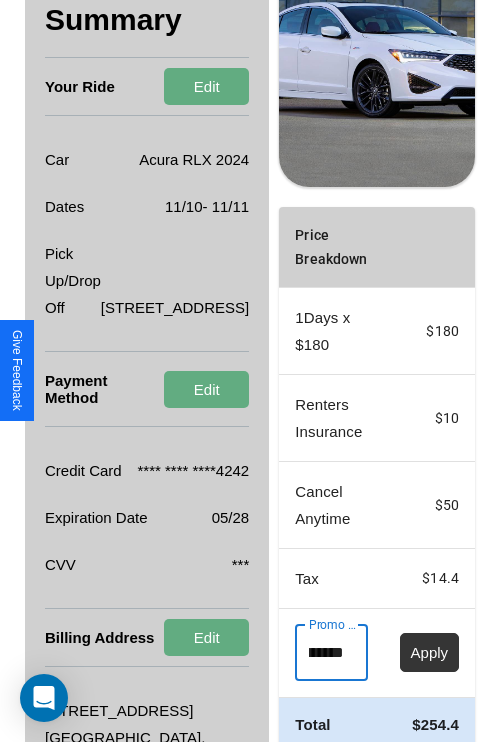 type on "********" 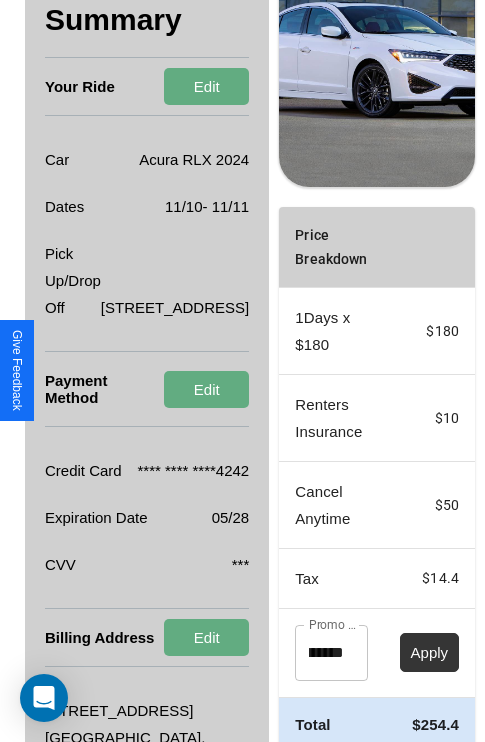 scroll, scrollTop: 0, scrollLeft: 0, axis: both 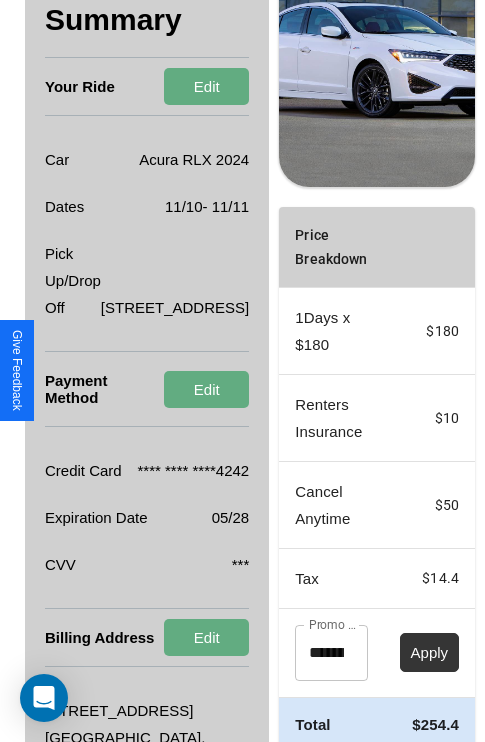 click on "Apply" at bounding box center (430, 652) 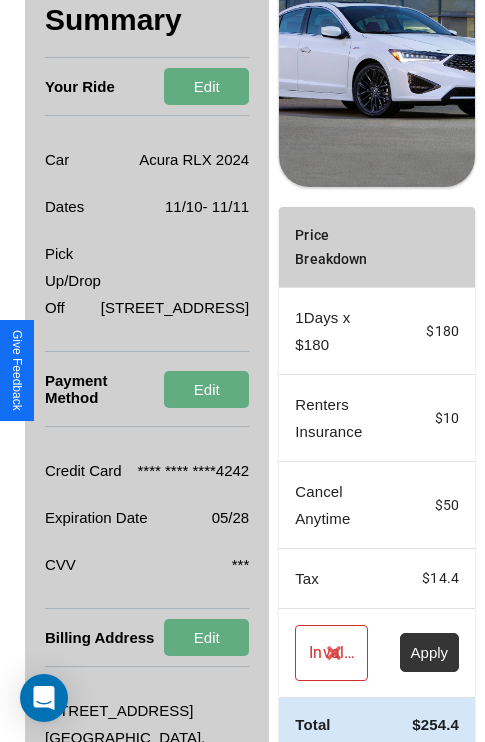 scroll, scrollTop: 428, scrollLeft: 72, axis: both 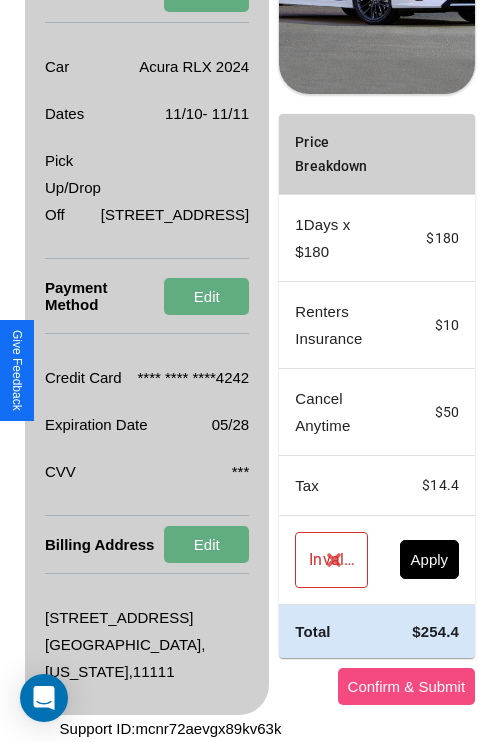 click on "Confirm & Submit" at bounding box center [407, 686] 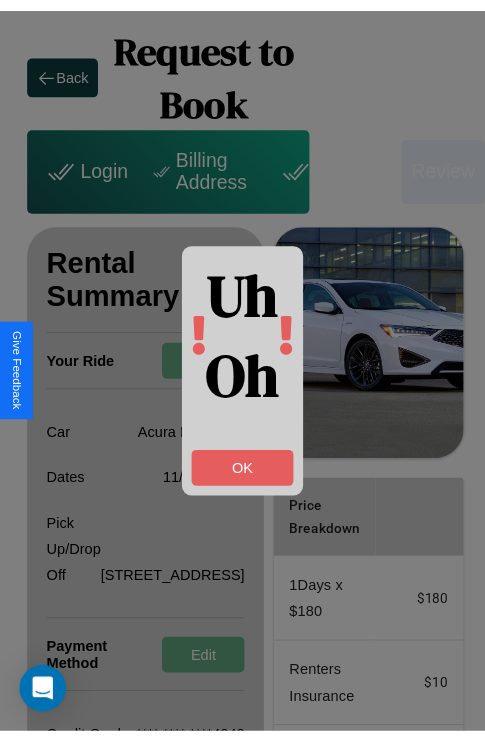 scroll, scrollTop: 0, scrollLeft: 69, axis: horizontal 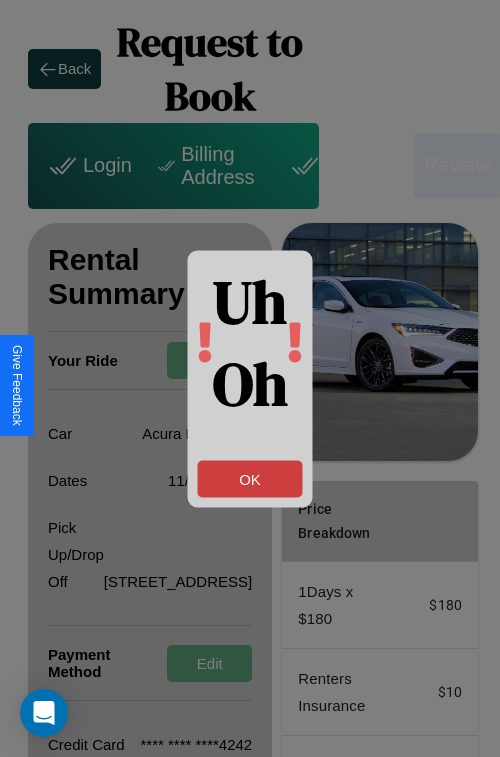 click on "OK" at bounding box center (250, 478) 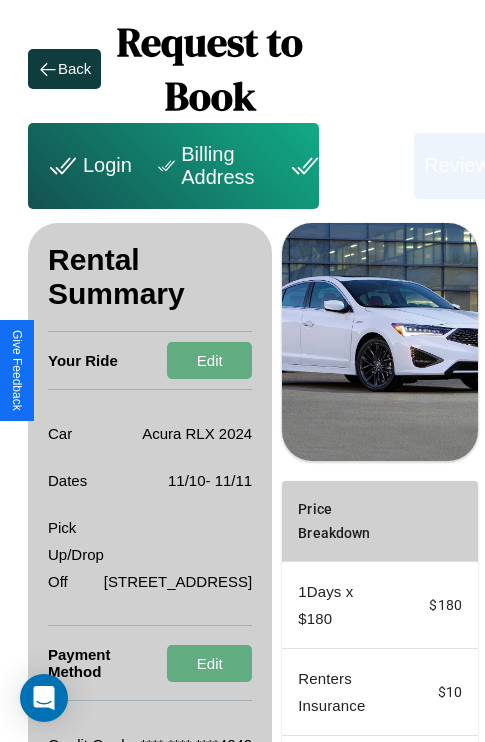 click on "Billing Address" at bounding box center (208, 166) 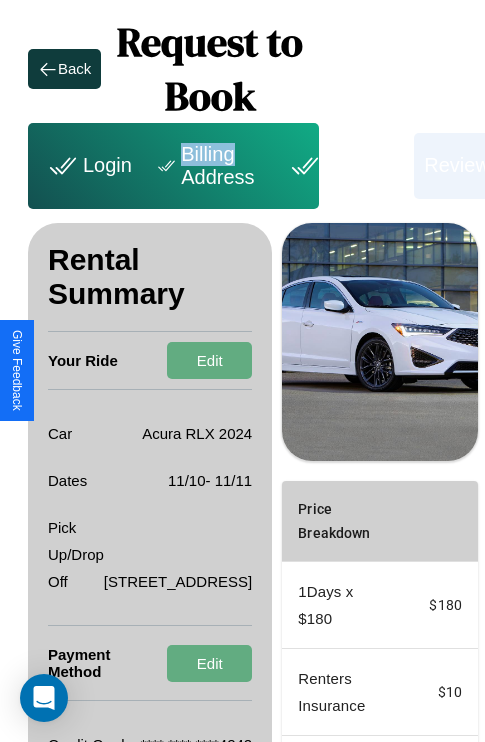 click on "Billing Address" at bounding box center [208, 166] 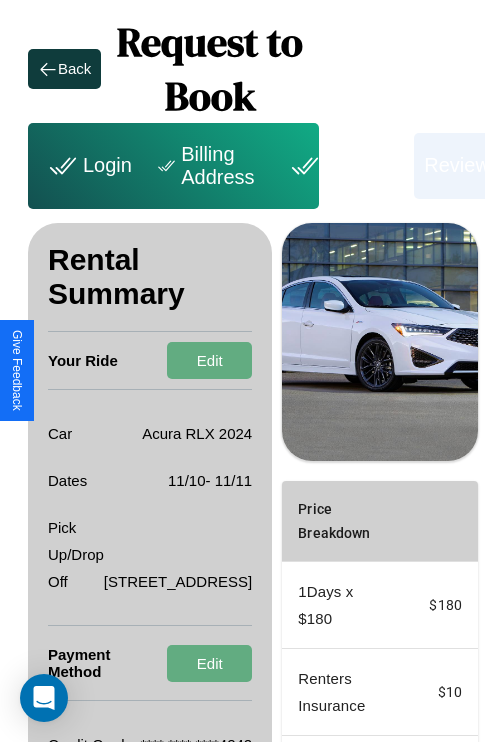 click on "Billing Address" at bounding box center (208, 166) 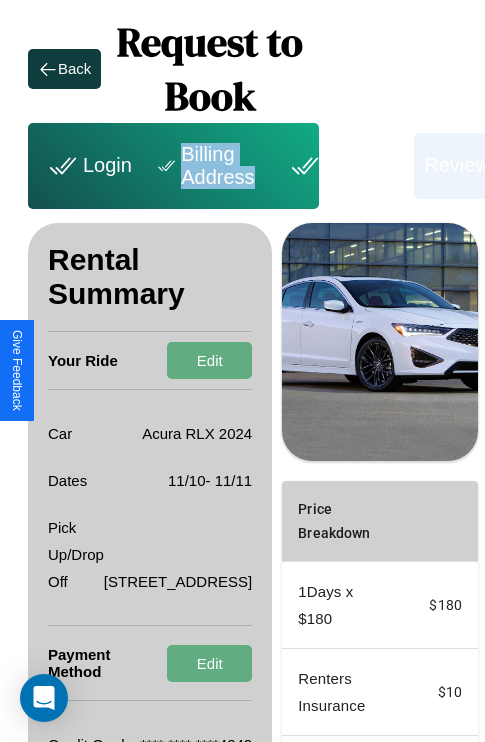 click on "Billing Address" at bounding box center [208, 166] 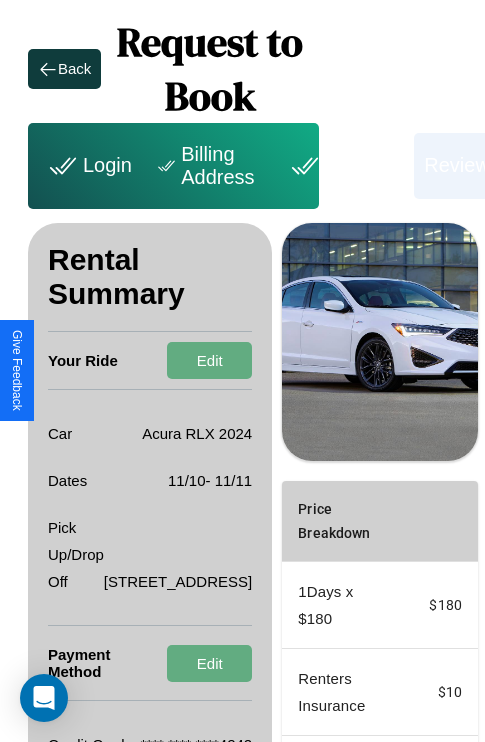 click on "Billing Address" at bounding box center [208, 166] 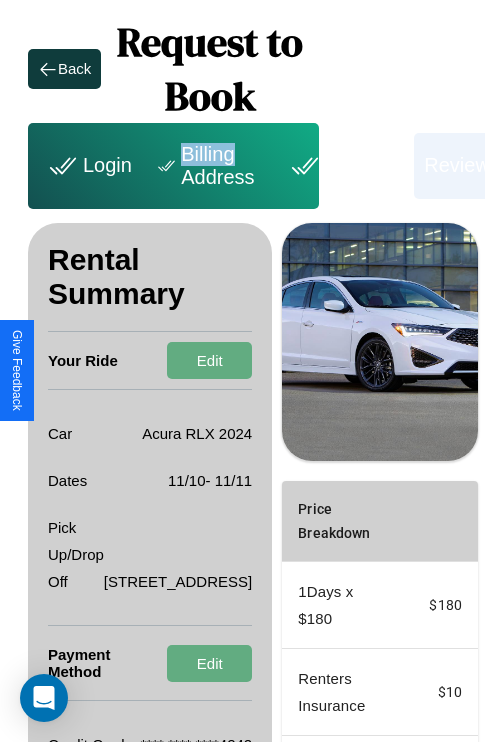 click on "Billing Address" at bounding box center (208, 166) 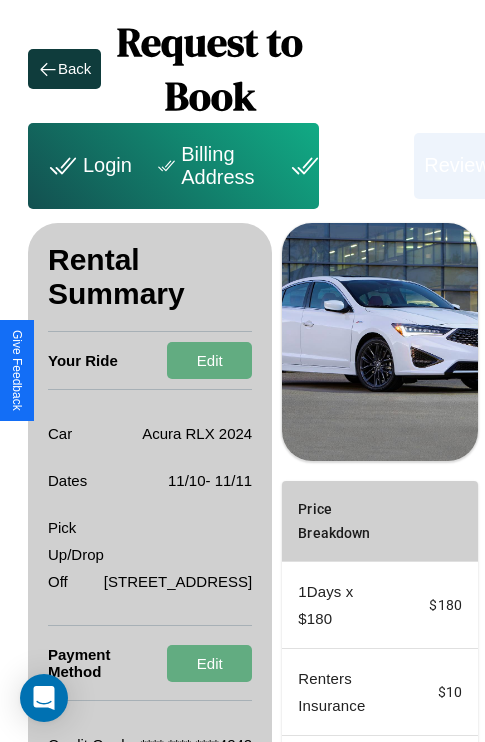scroll, scrollTop: 268, scrollLeft: 69, axis: both 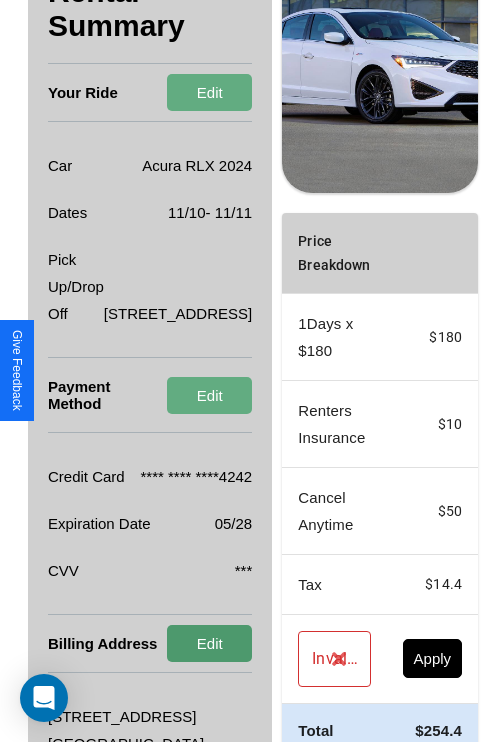 click on "Edit" at bounding box center (209, 643) 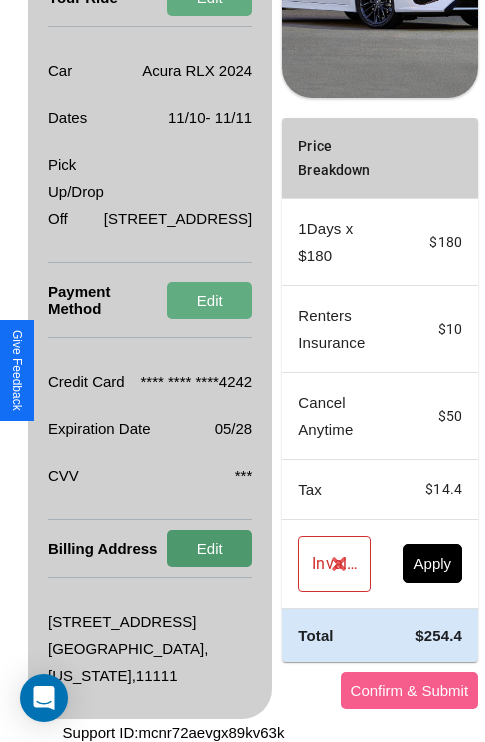 scroll, scrollTop: 428, scrollLeft: 69, axis: both 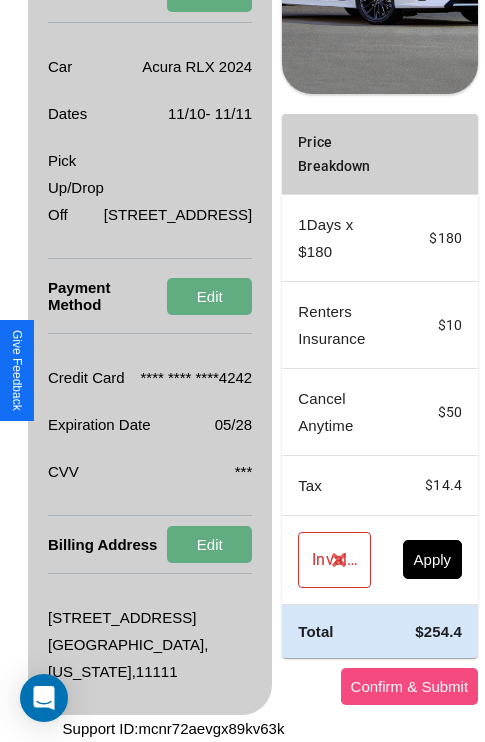 click on "Confirm & Submit" at bounding box center [410, 686] 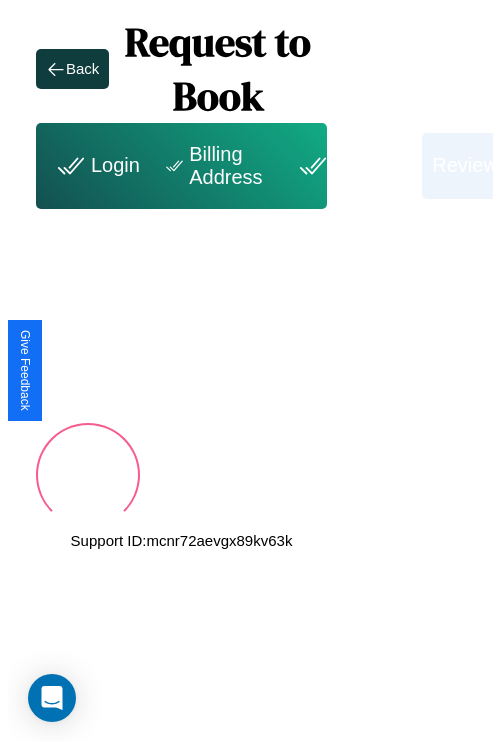scroll, scrollTop: 0, scrollLeft: 69, axis: horizontal 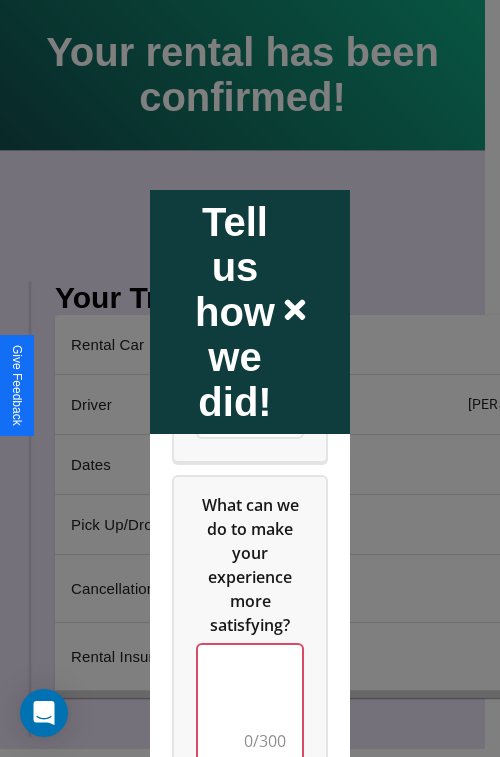 click at bounding box center (250, 704) 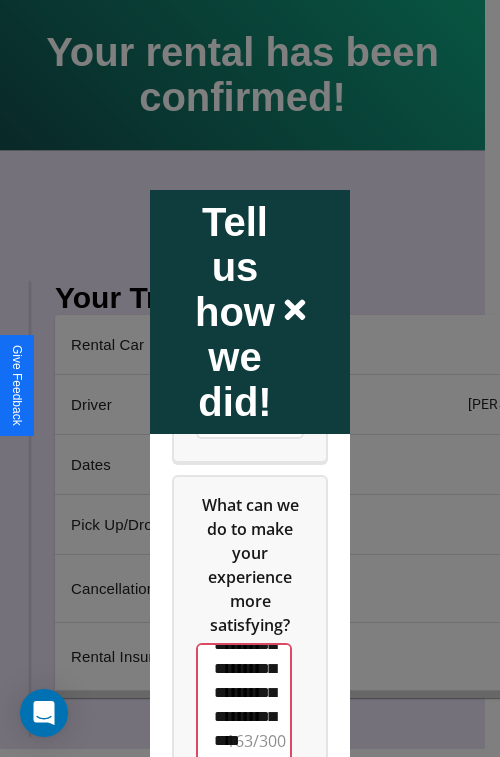 scroll, scrollTop: 708, scrollLeft: 0, axis: vertical 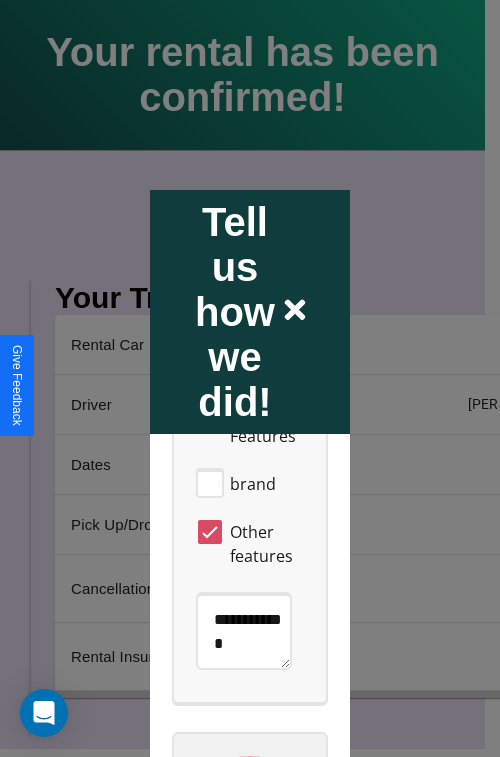 type on "**********" 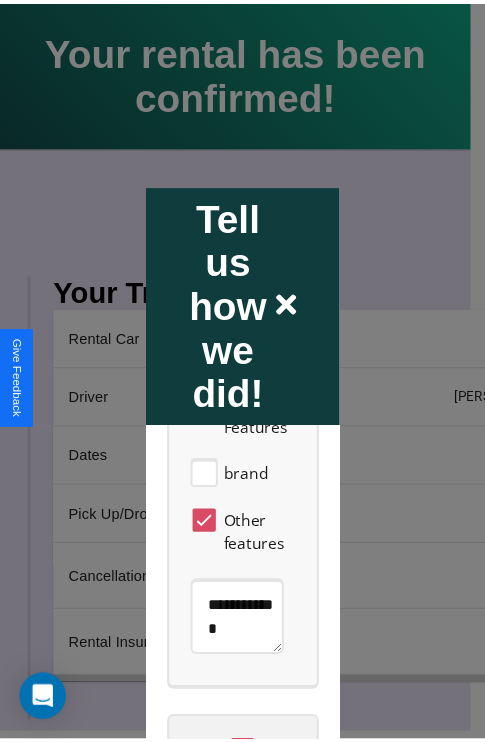 scroll, scrollTop: 0, scrollLeft: 0, axis: both 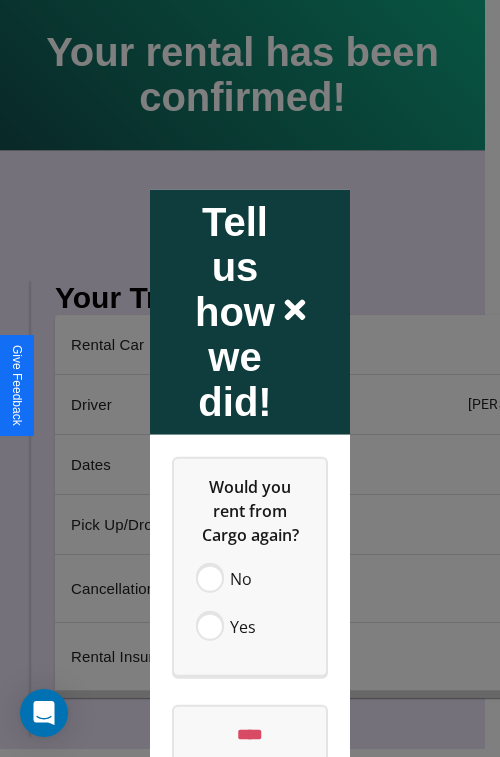 click at bounding box center [250, 378] 